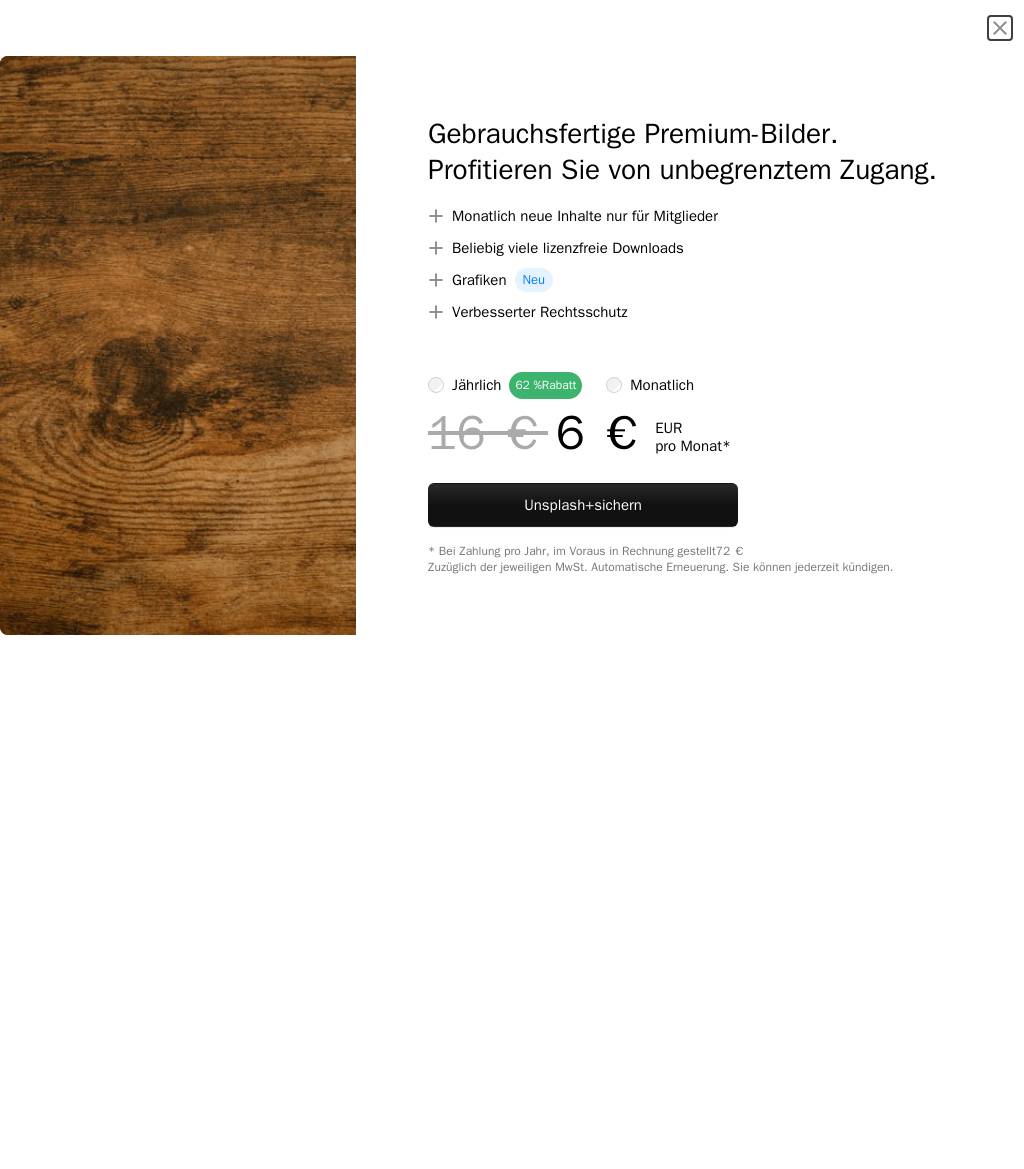 scroll, scrollTop: 2105, scrollLeft: 0, axis: vertical 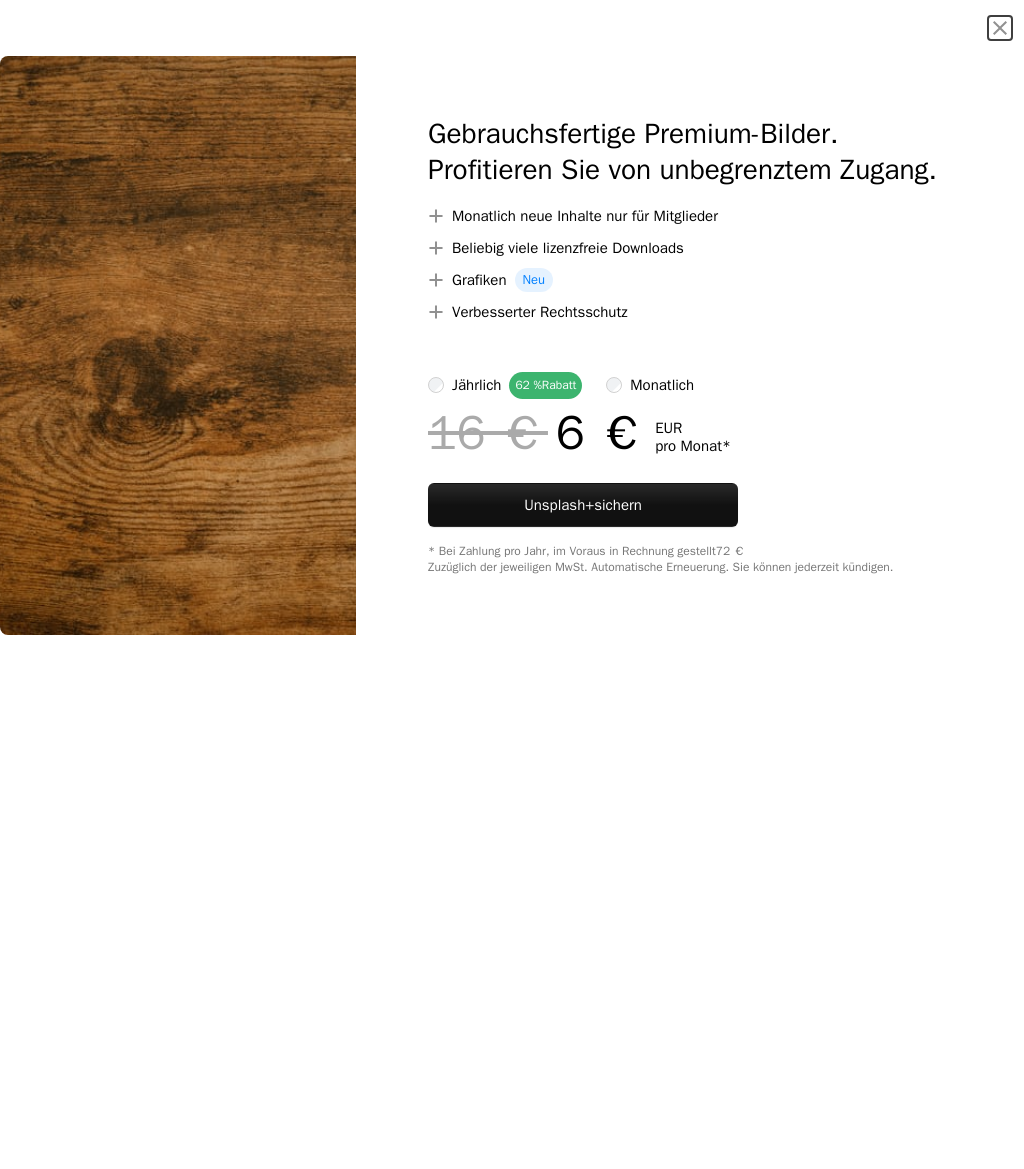 click on "An X shape" at bounding box center [1000, 28] 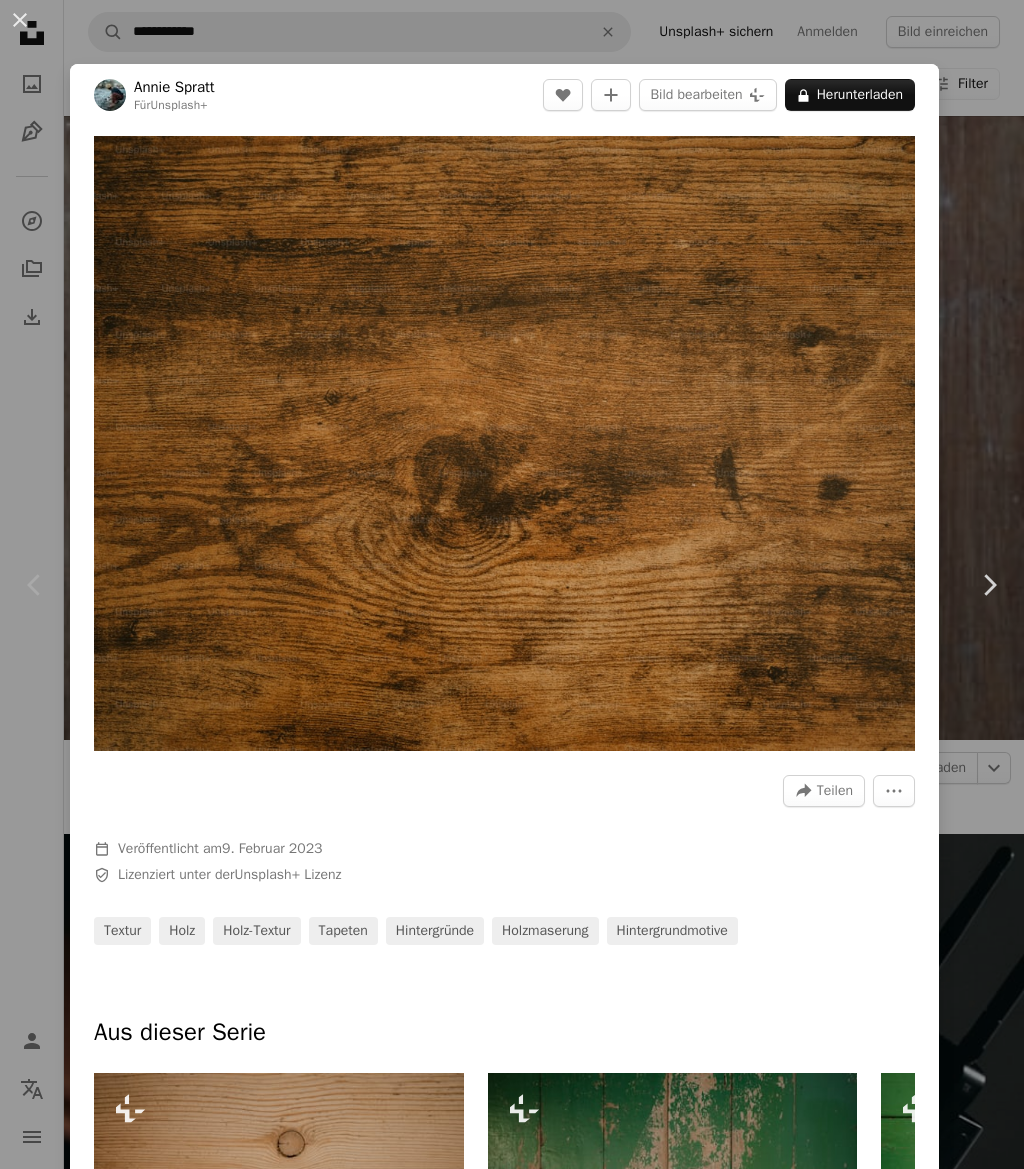 click on "An X shape" at bounding box center [20, 20] 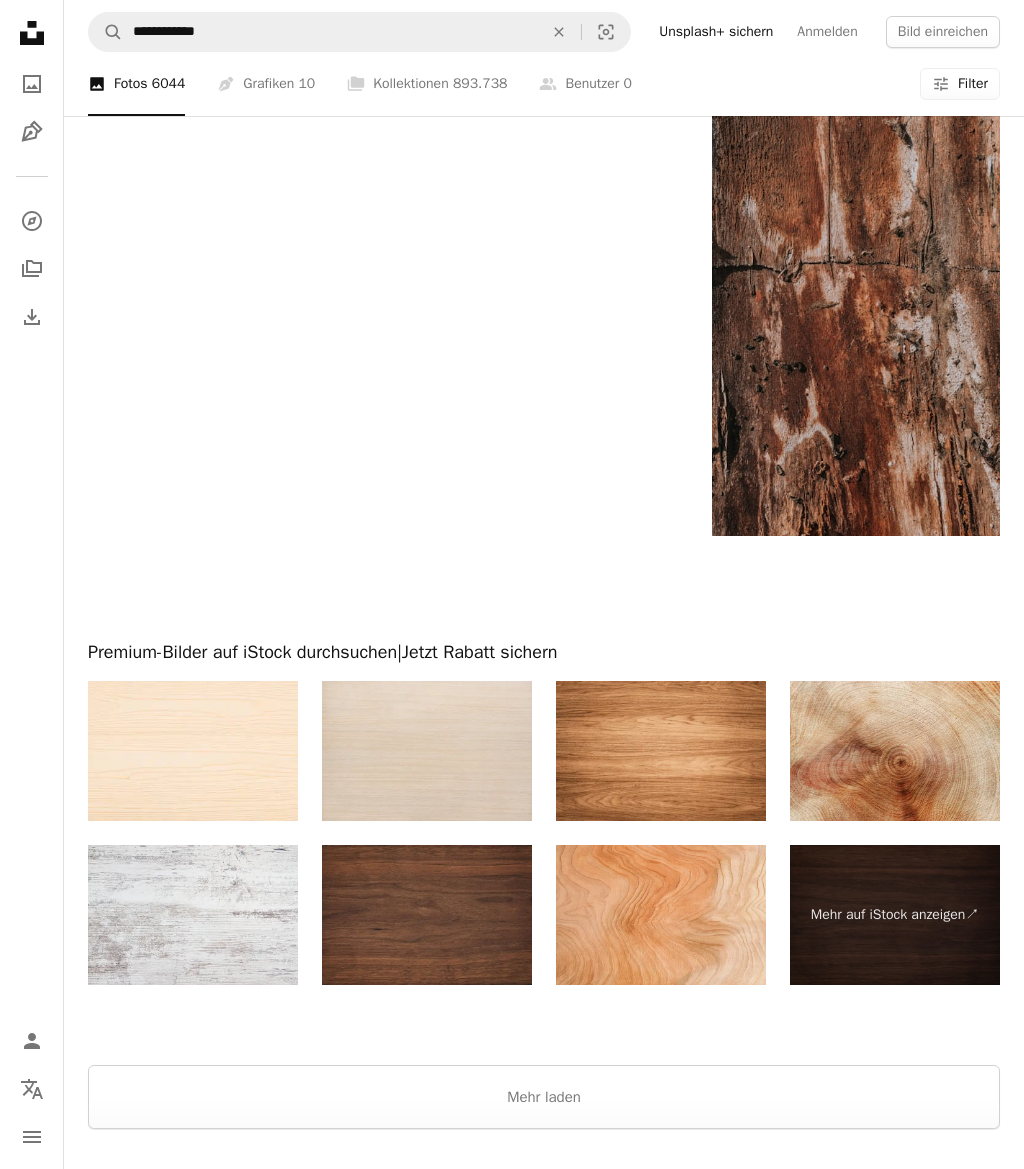 scroll, scrollTop: 2787, scrollLeft: 0, axis: vertical 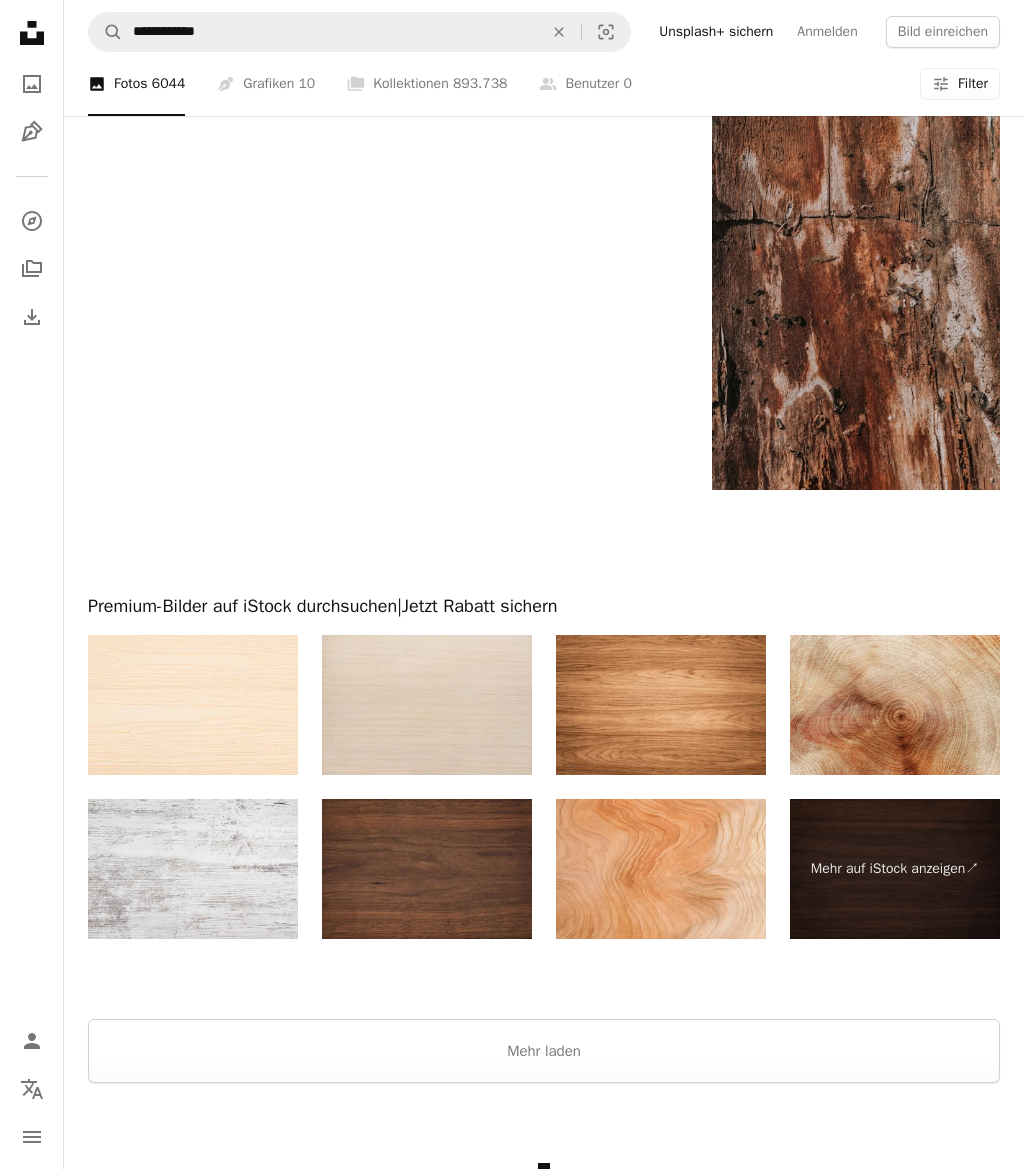 click on "Mehr laden" at bounding box center [544, 1051] 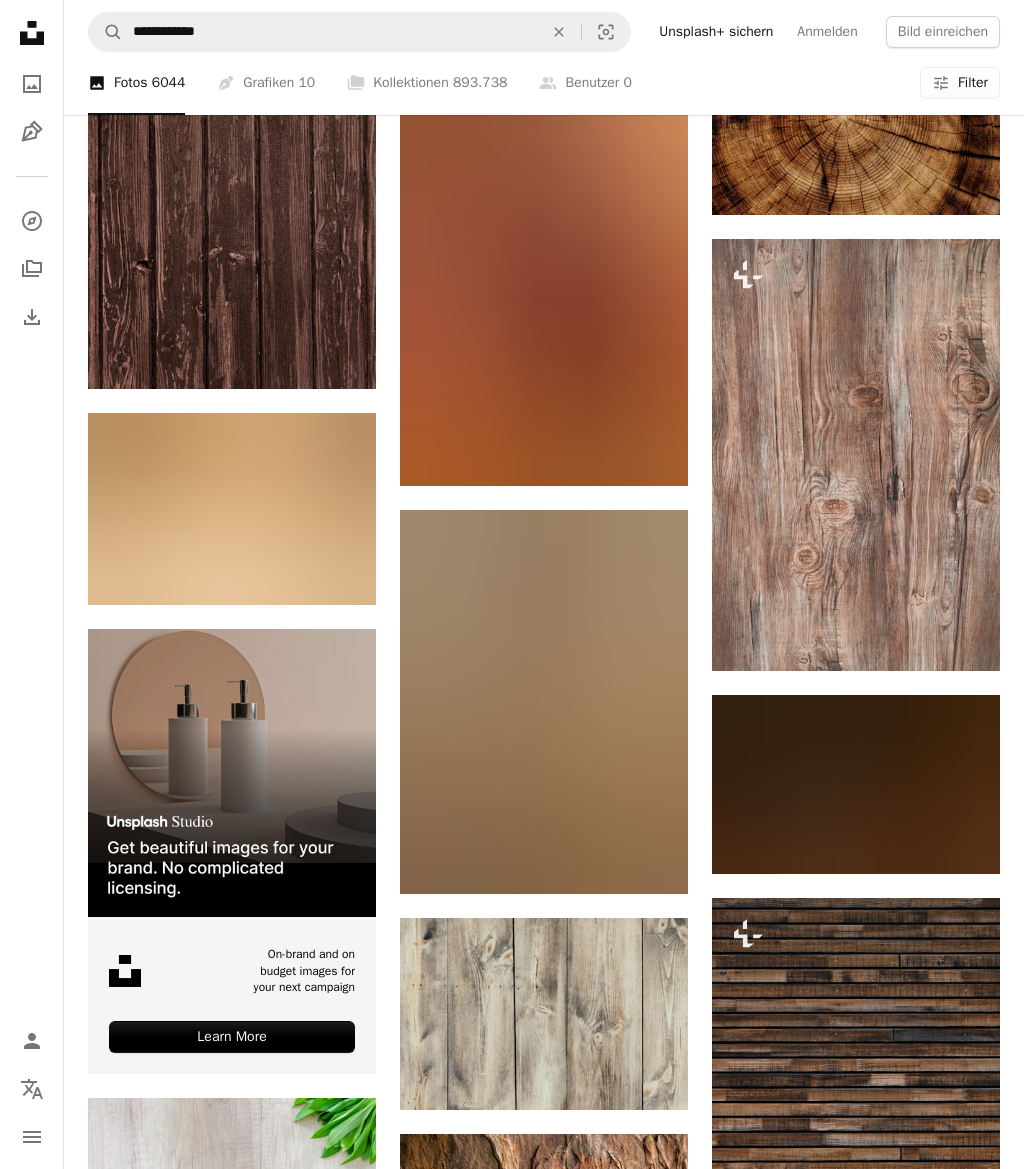 scroll, scrollTop: 3278, scrollLeft: 0, axis: vertical 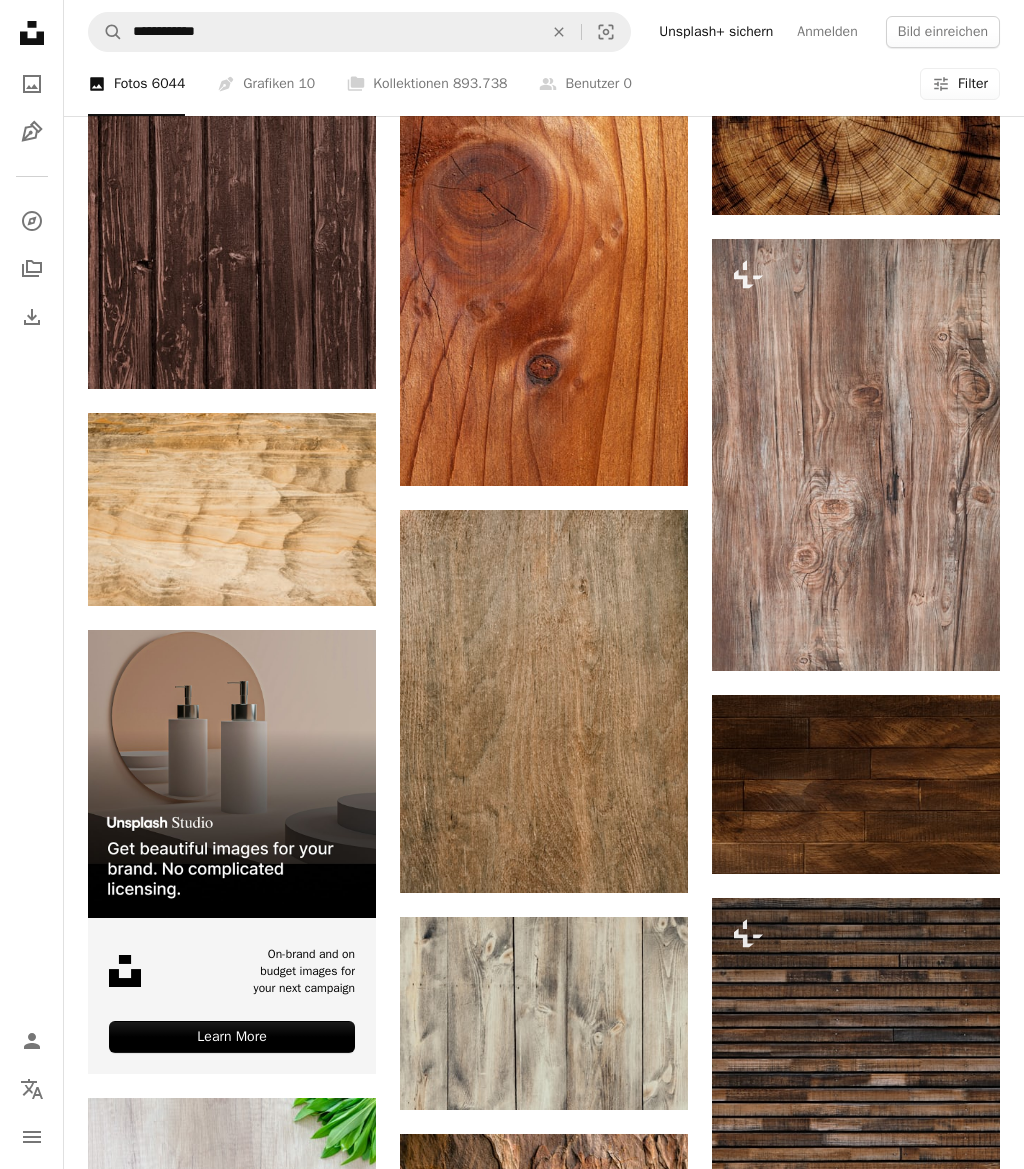 click at bounding box center [544, 702] 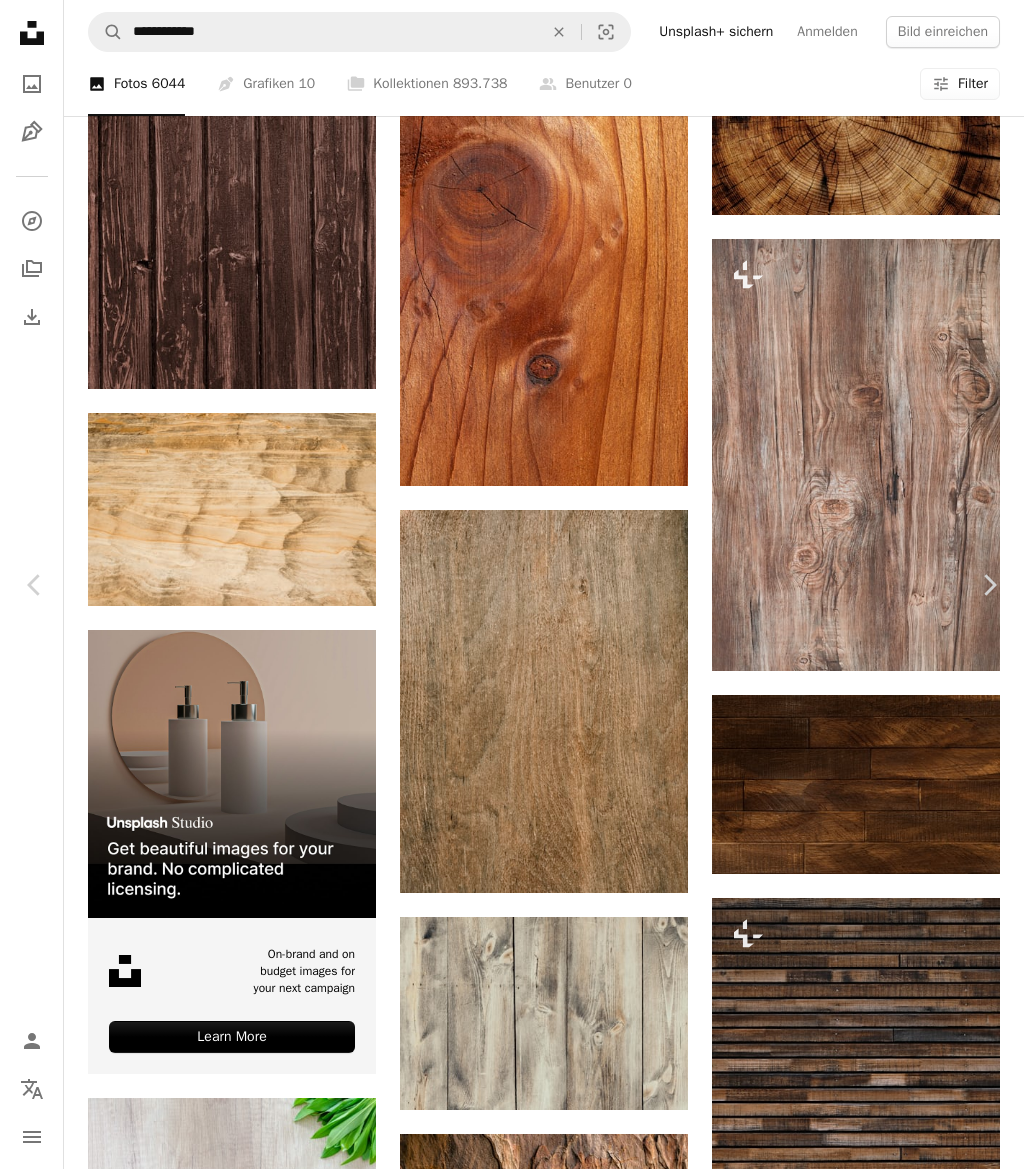 click on "Chevron down" 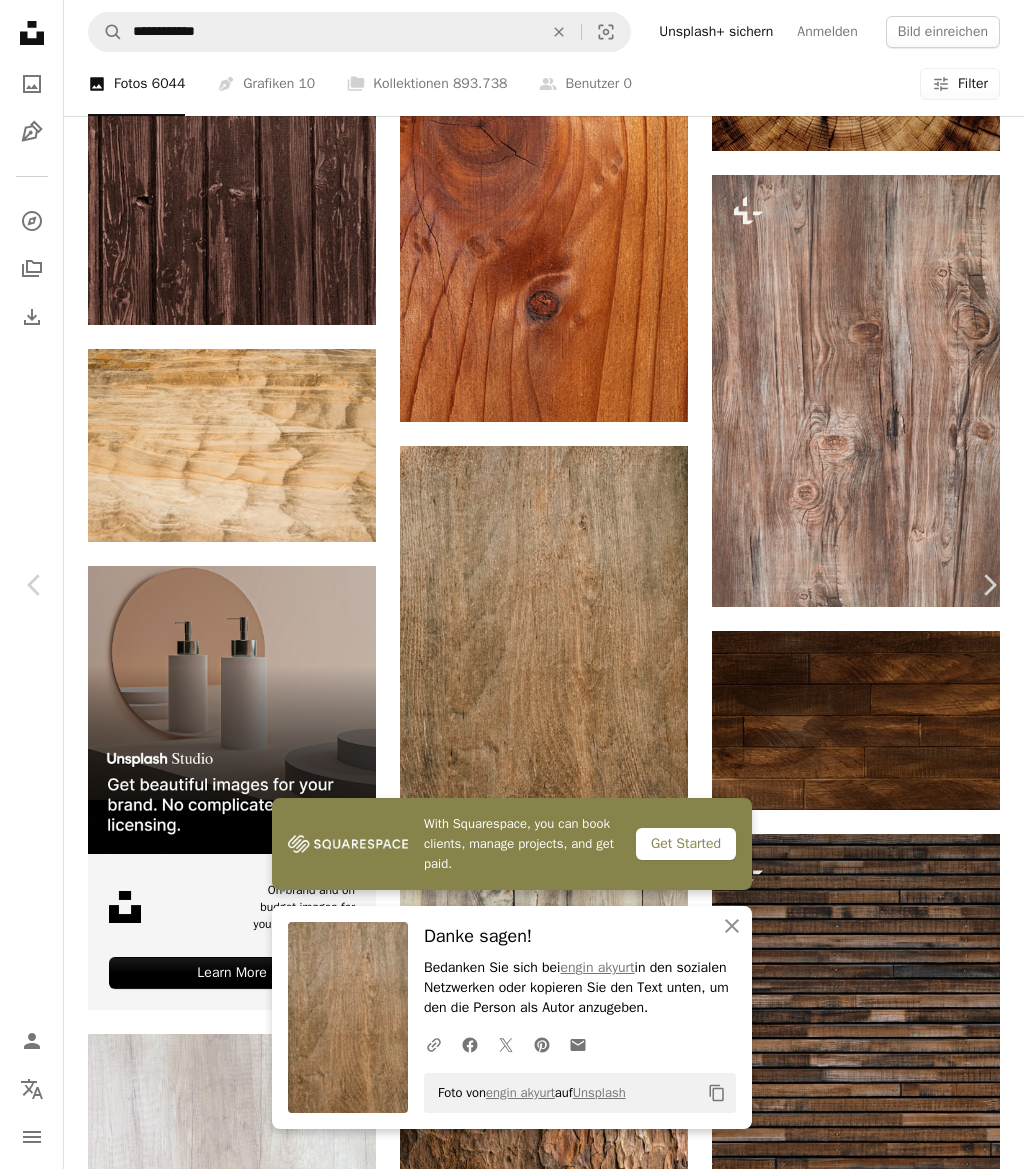 click on "An X shape" at bounding box center [20, 20] 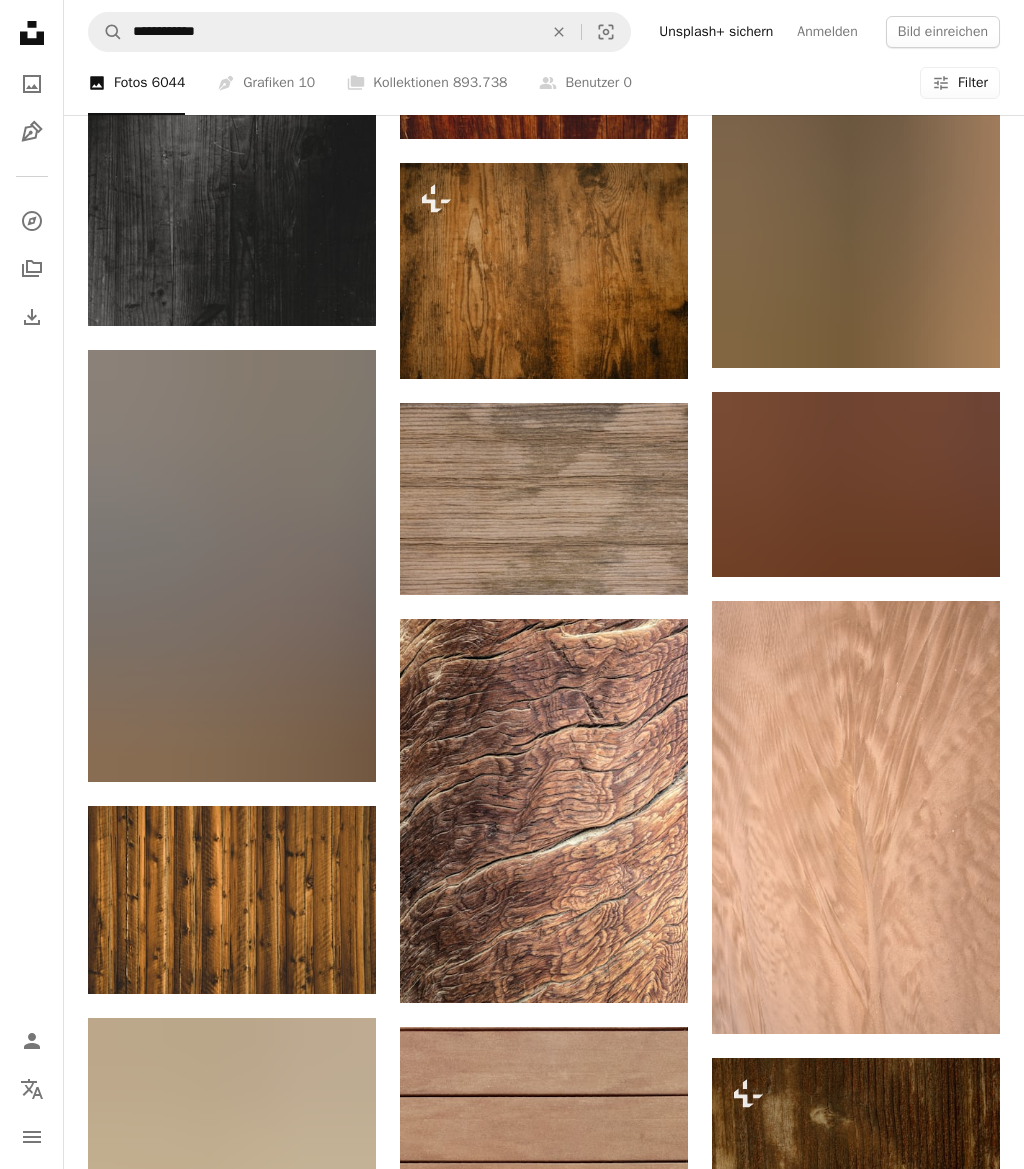 scroll, scrollTop: 5824, scrollLeft: 0, axis: vertical 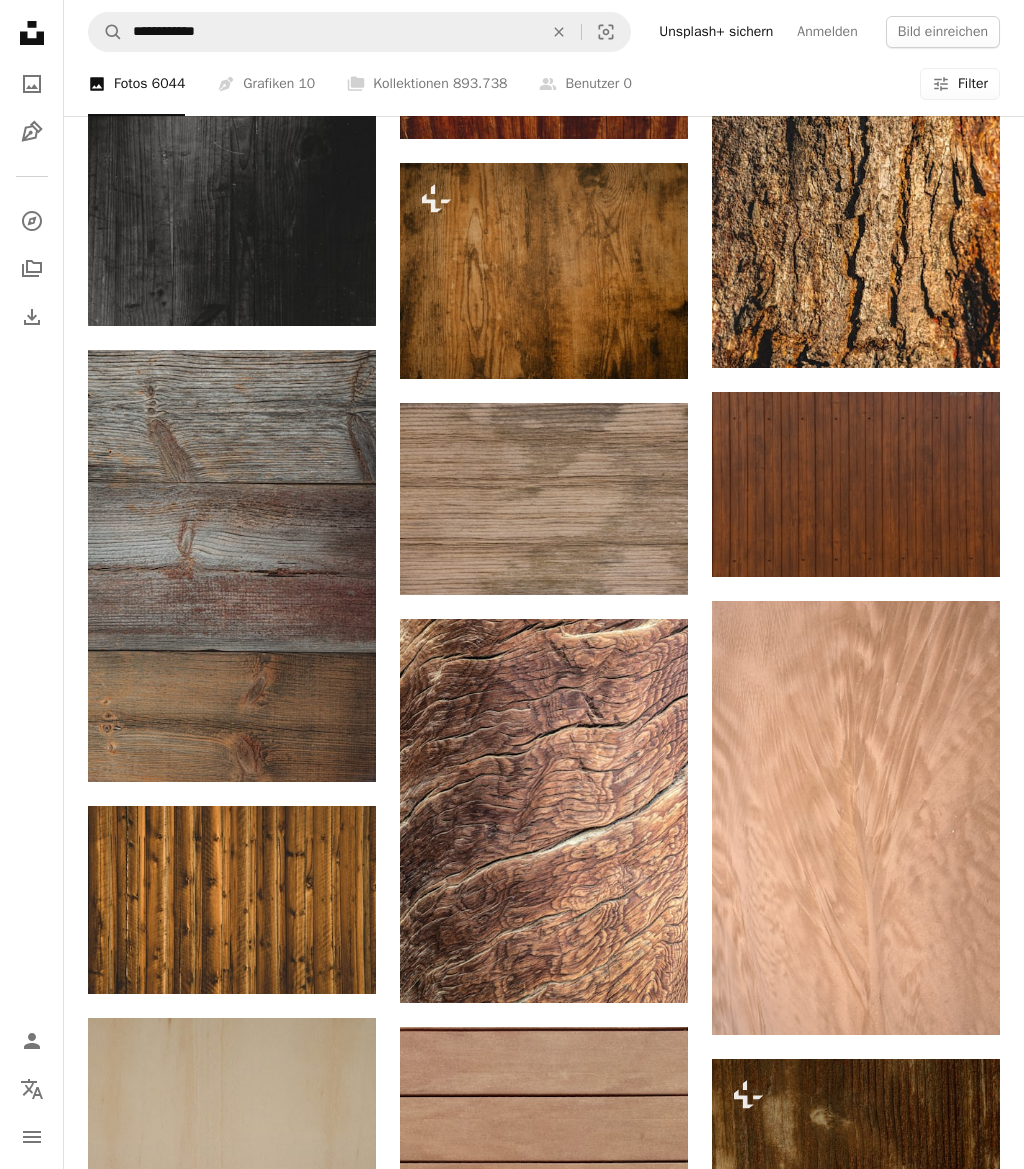click at bounding box center (544, 499) 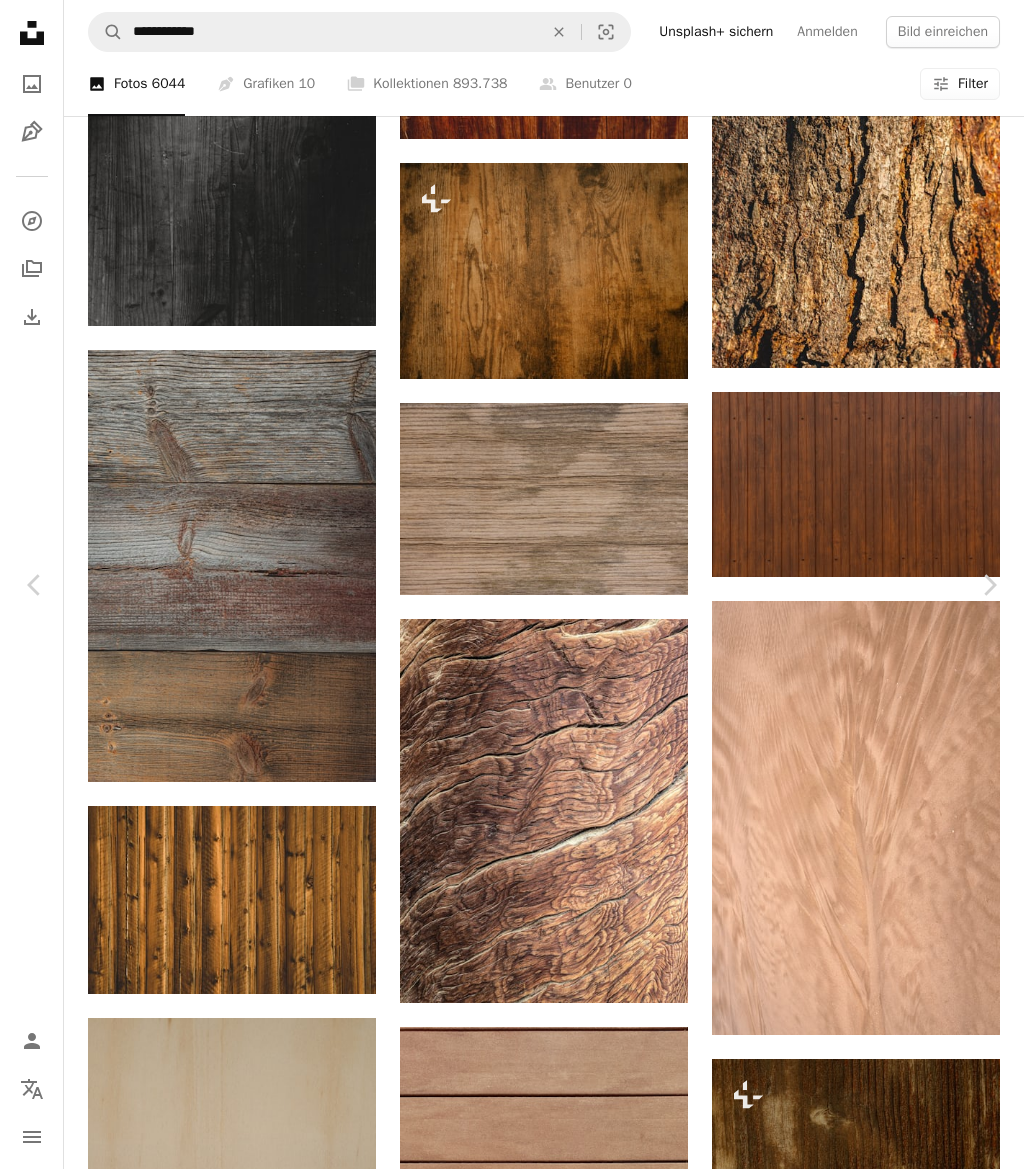 scroll, scrollTop: 5047, scrollLeft: 0, axis: vertical 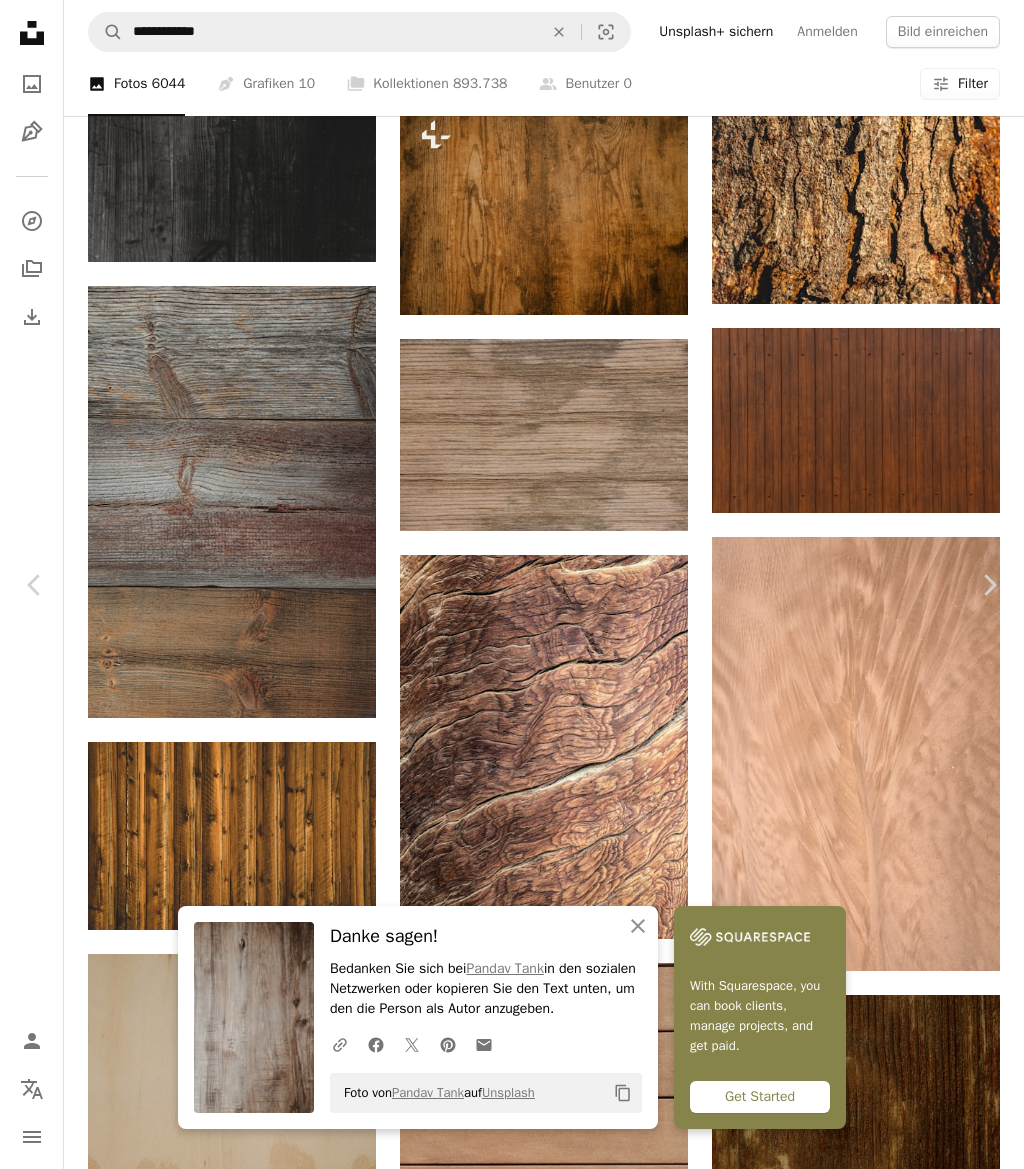 click on "An X shape" at bounding box center [20, 20] 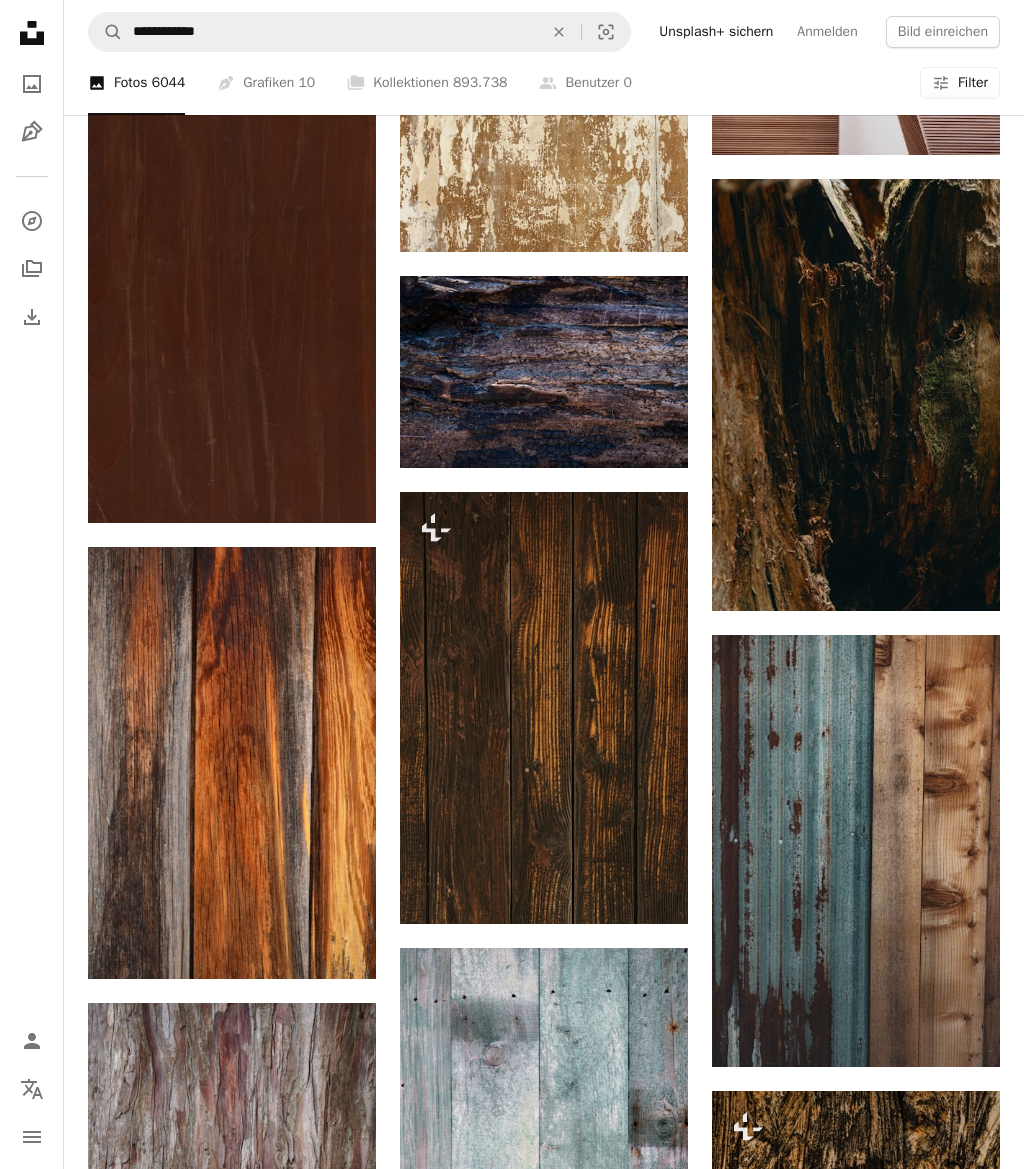 scroll, scrollTop: 15292, scrollLeft: 0, axis: vertical 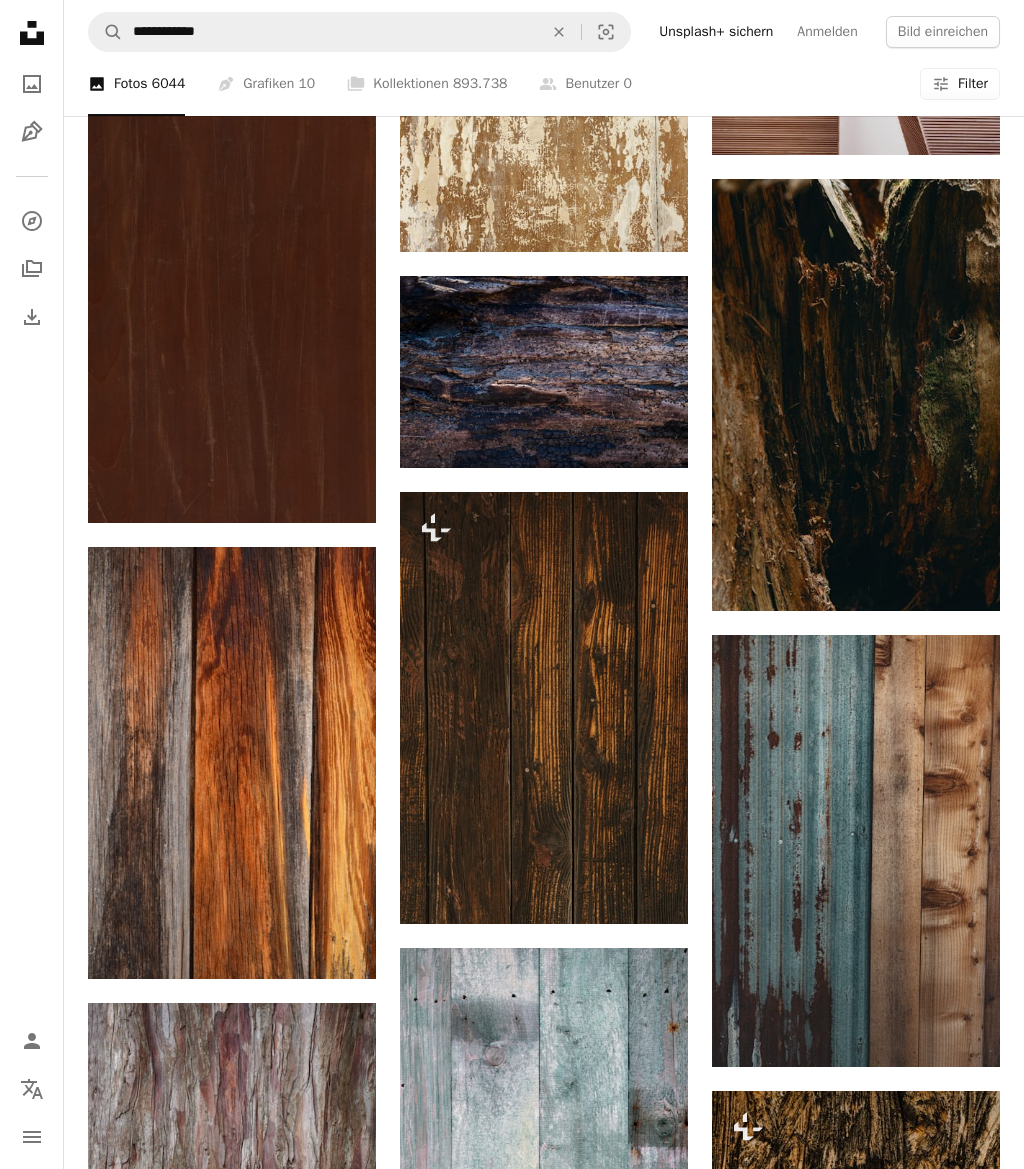 click at bounding box center [232, 293] 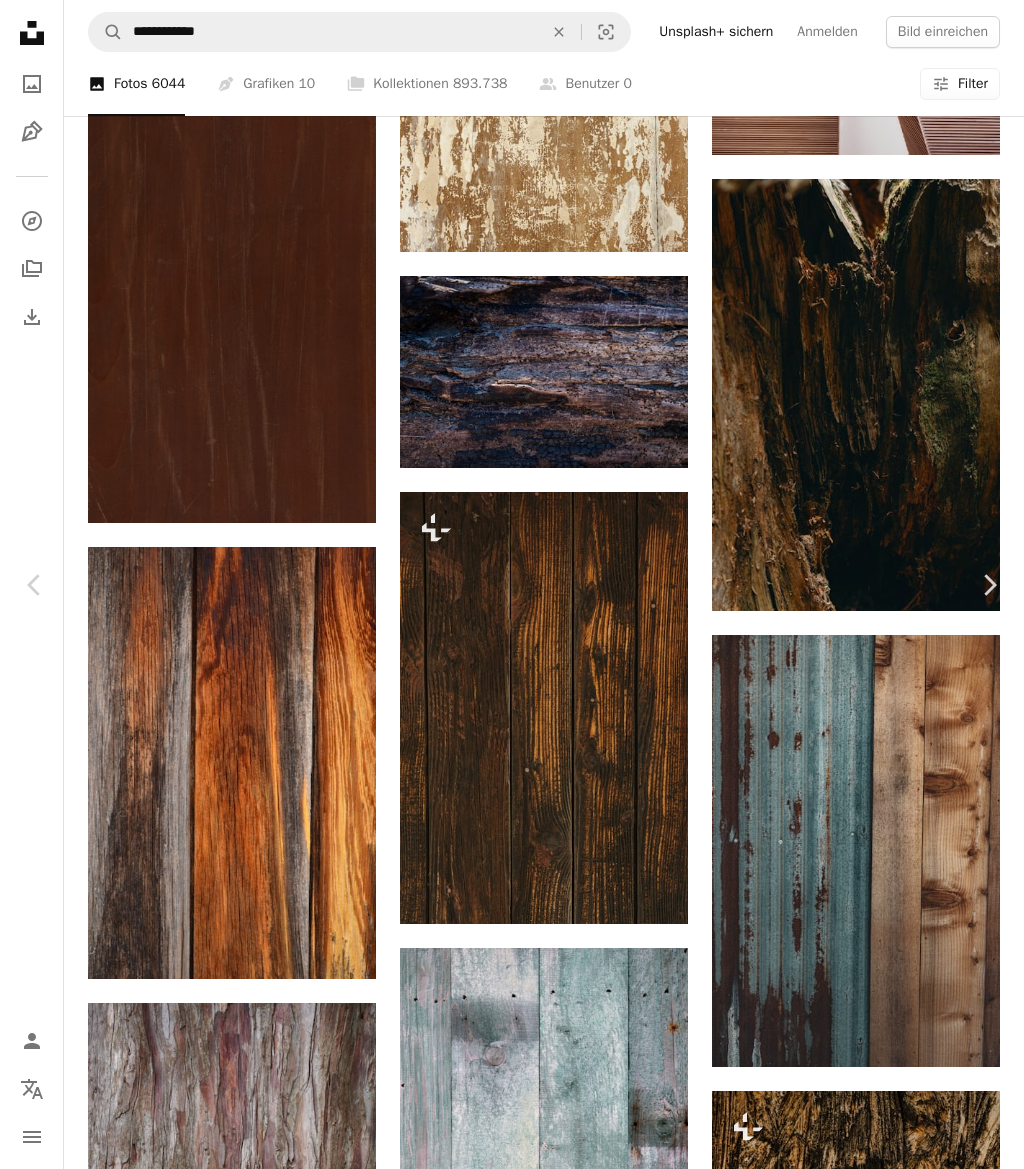 click on "Kostenlos herunterladen" at bounding box center [793, 4523] 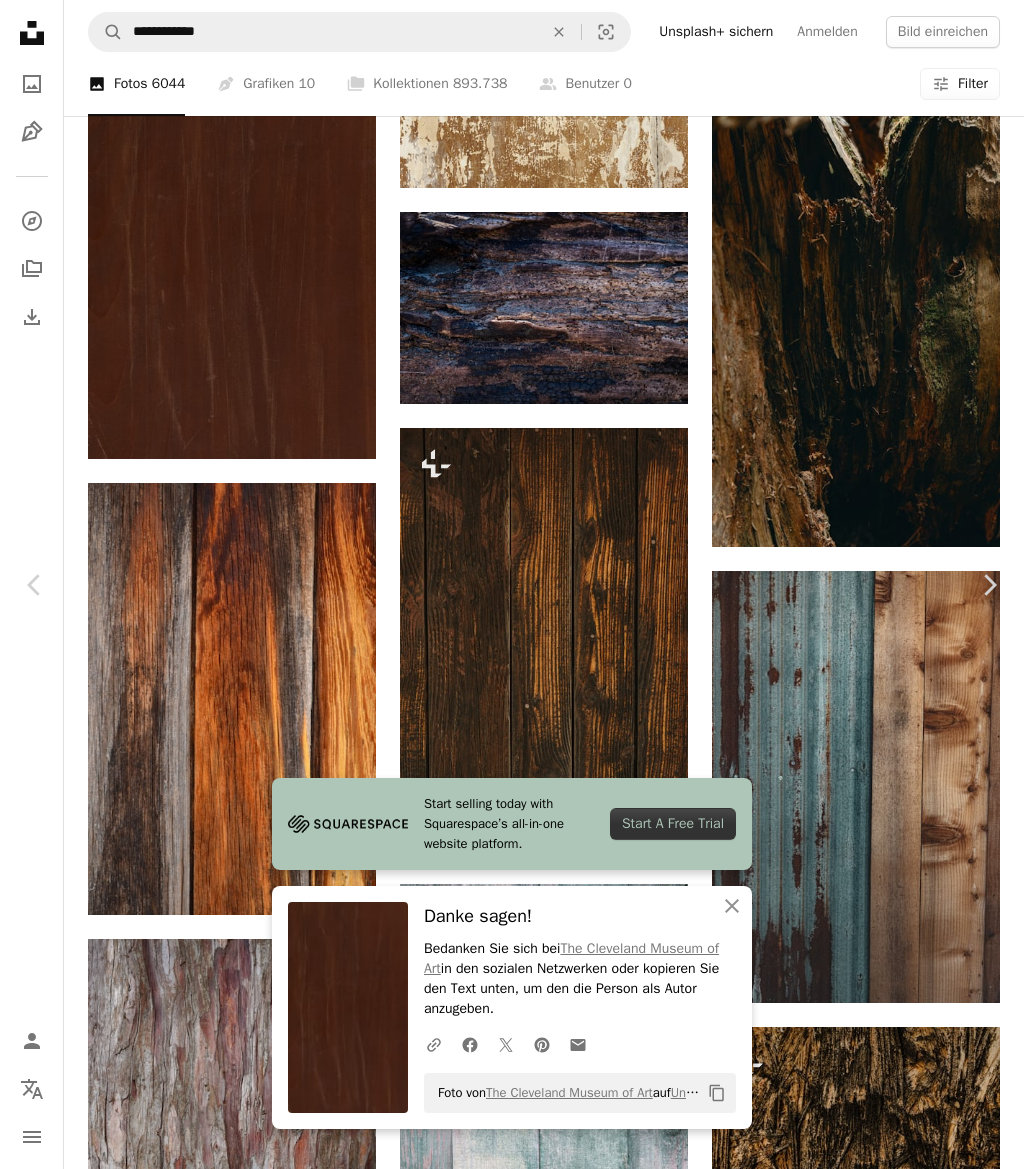 click on "Chevron down" 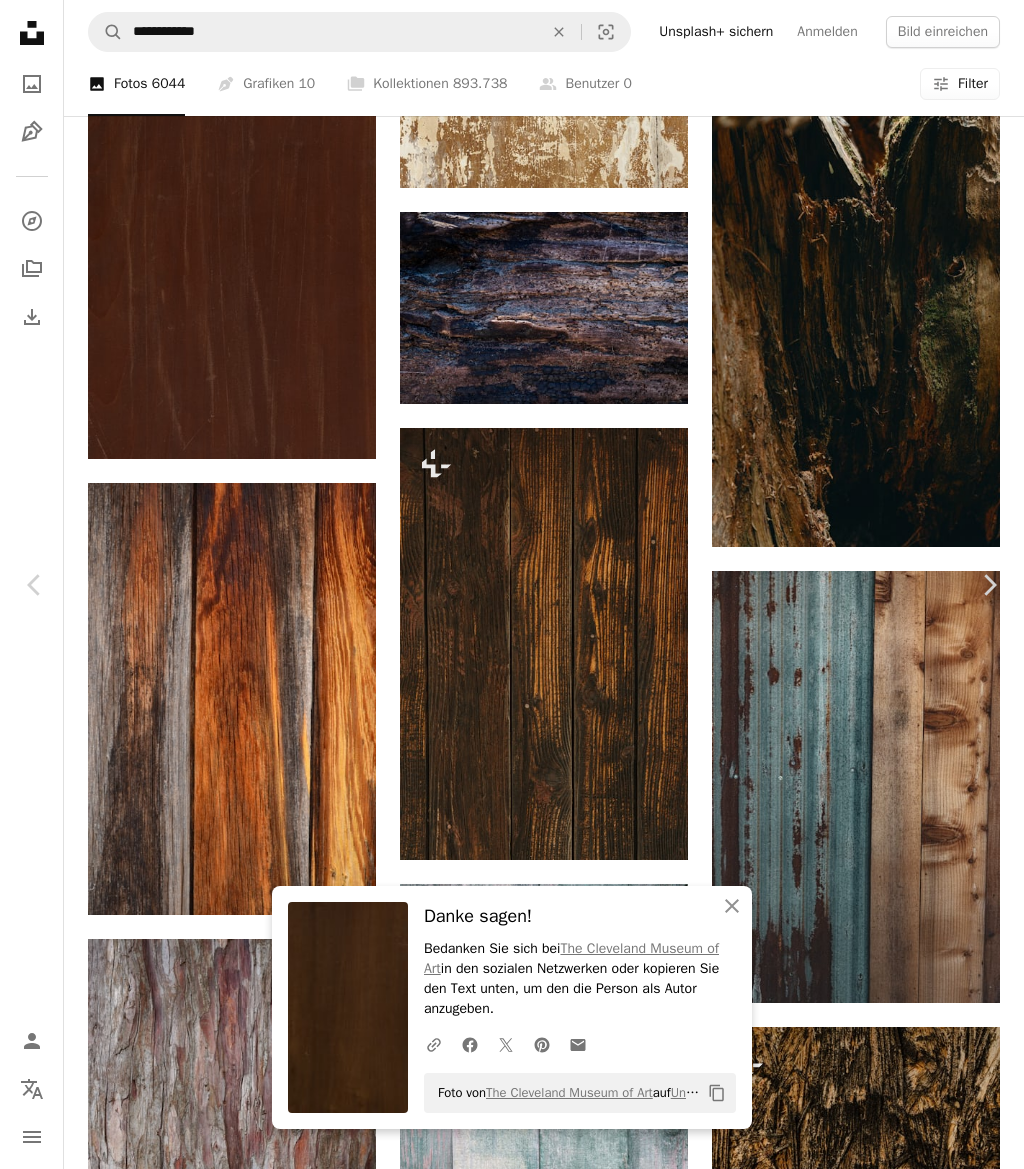 scroll, scrollTop: -13, scrollLeft: 0, axis: vertical 